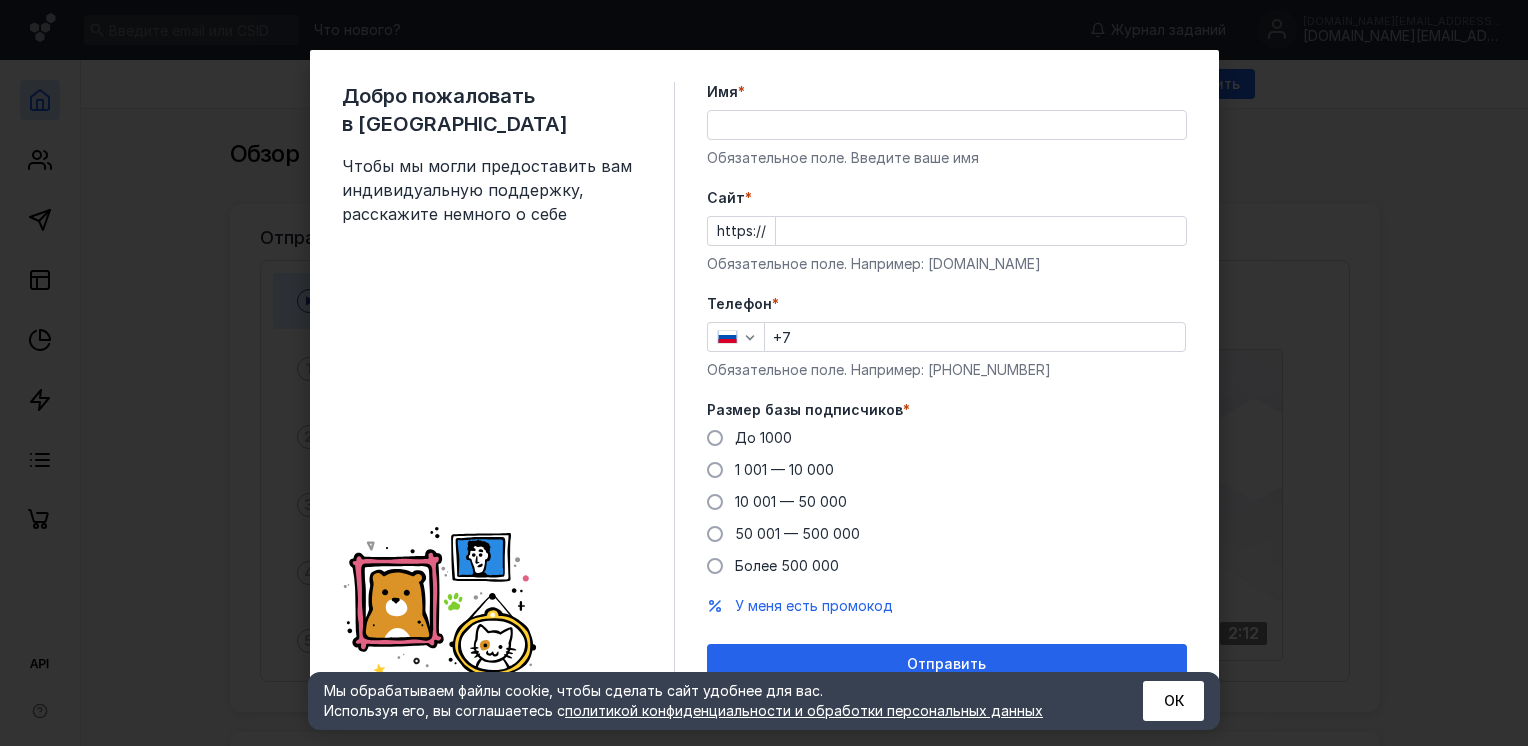 scroll, scrollTop: 0, scrollLeft: 0, axis: both 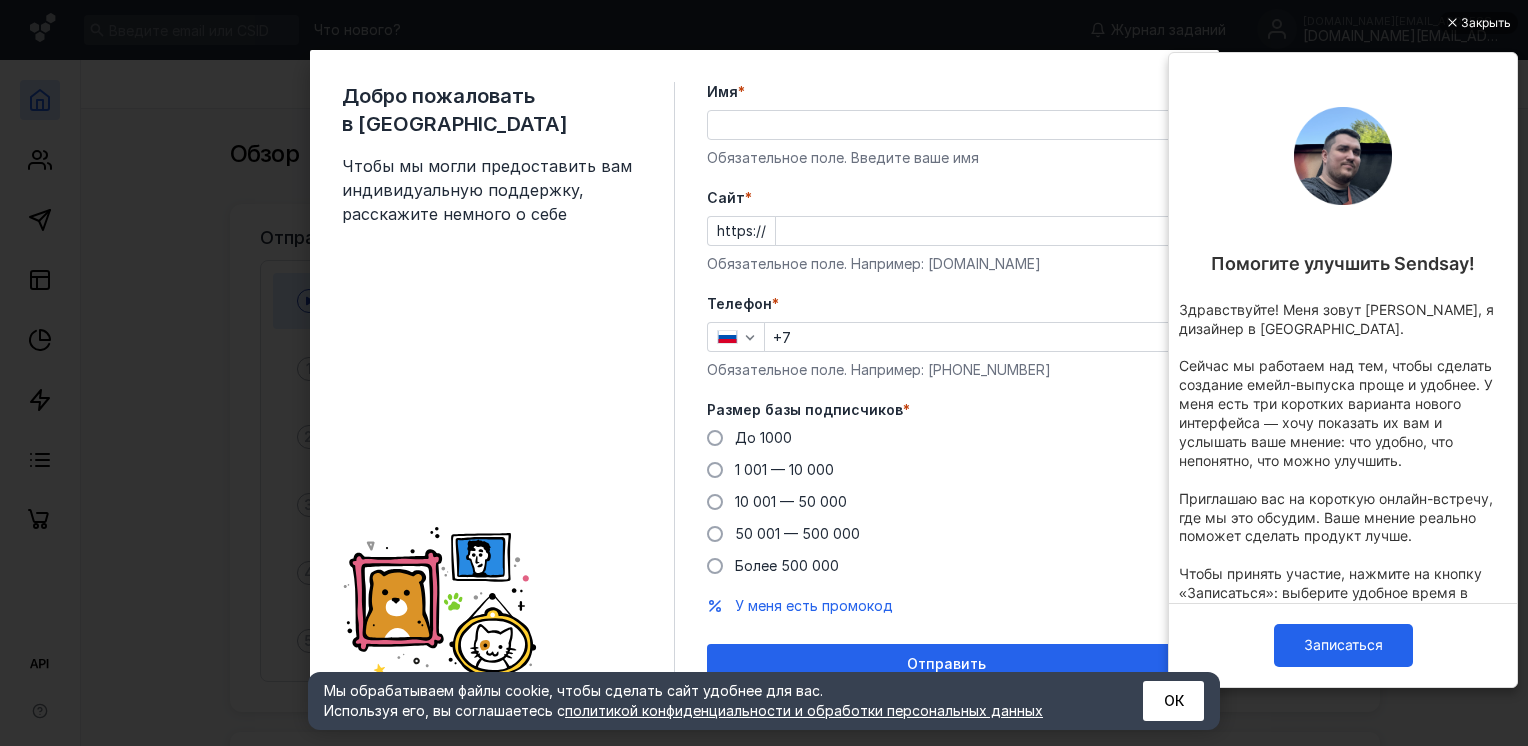 click on "Имя  *" at bounding box center [947, 125] 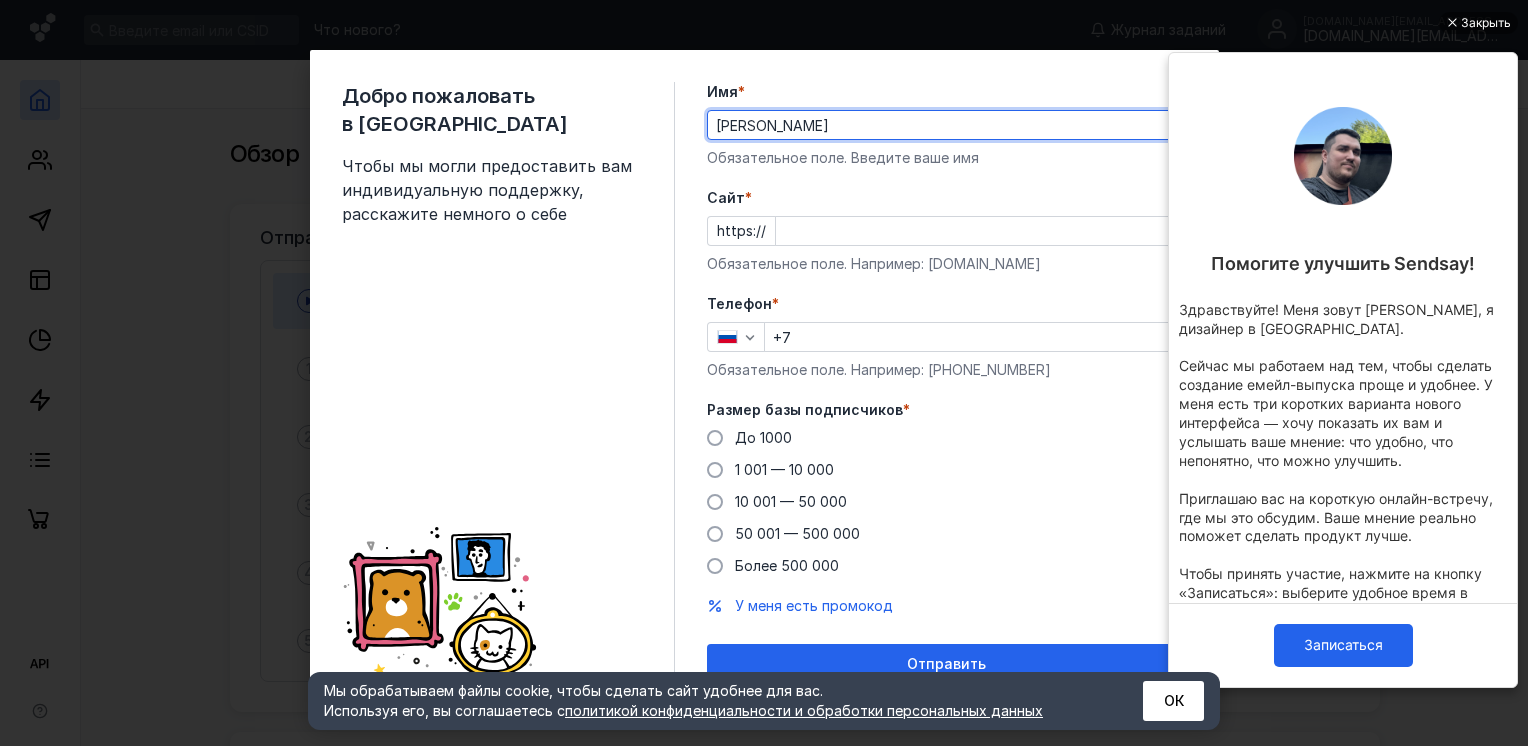 type on "[PERSON_NAME]" 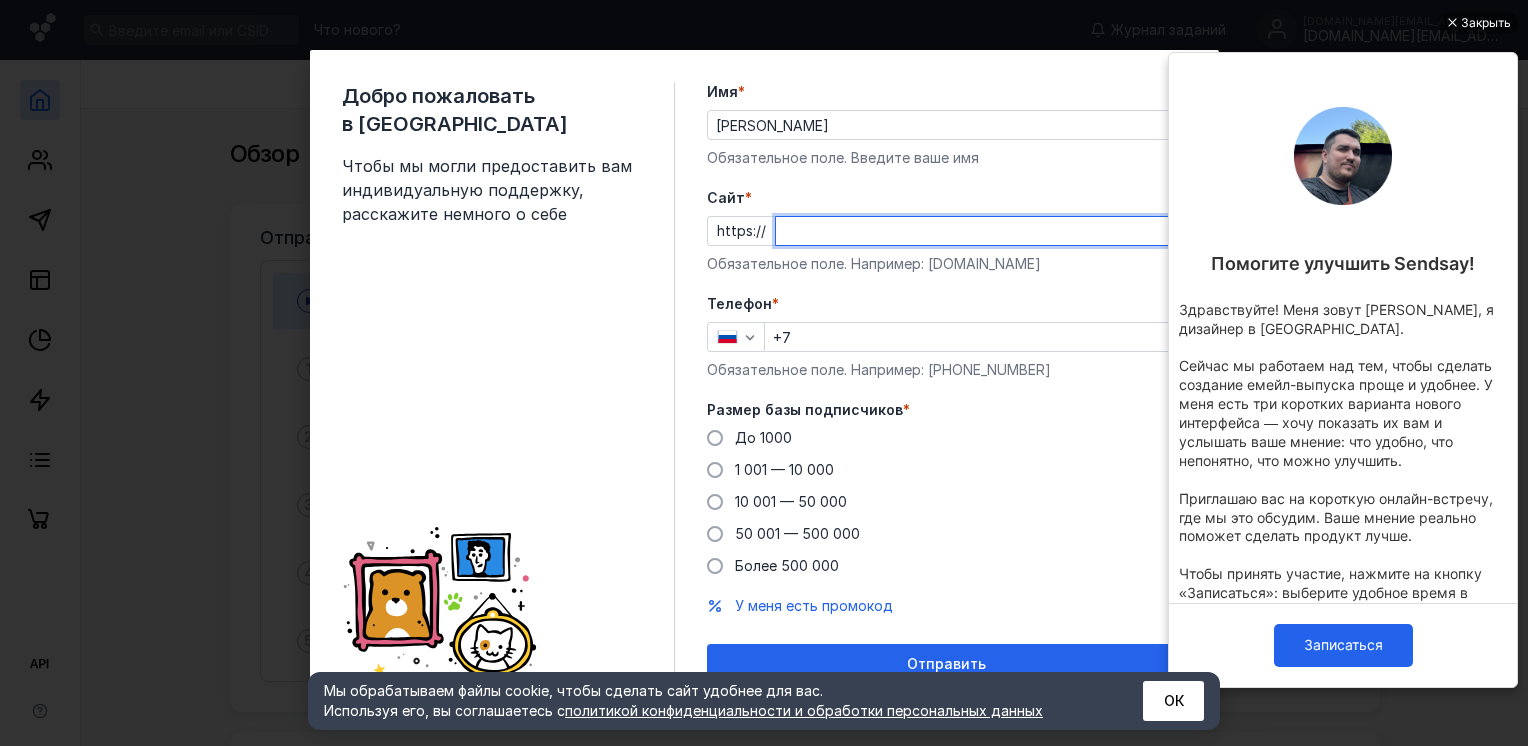 click on "Cайт  *" at bounding box center [981, 231] 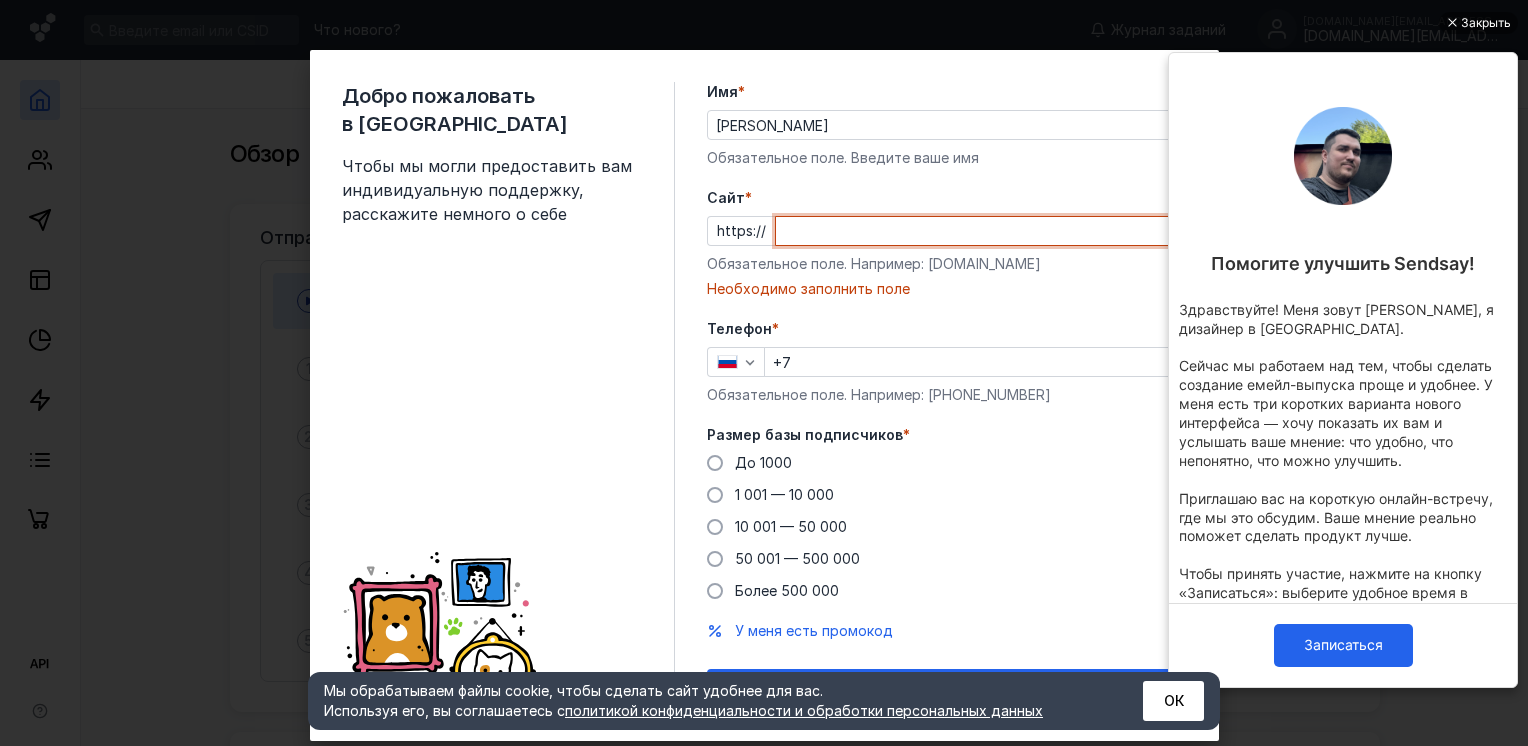 paste on "[DOMAIN_NAME][URL]" 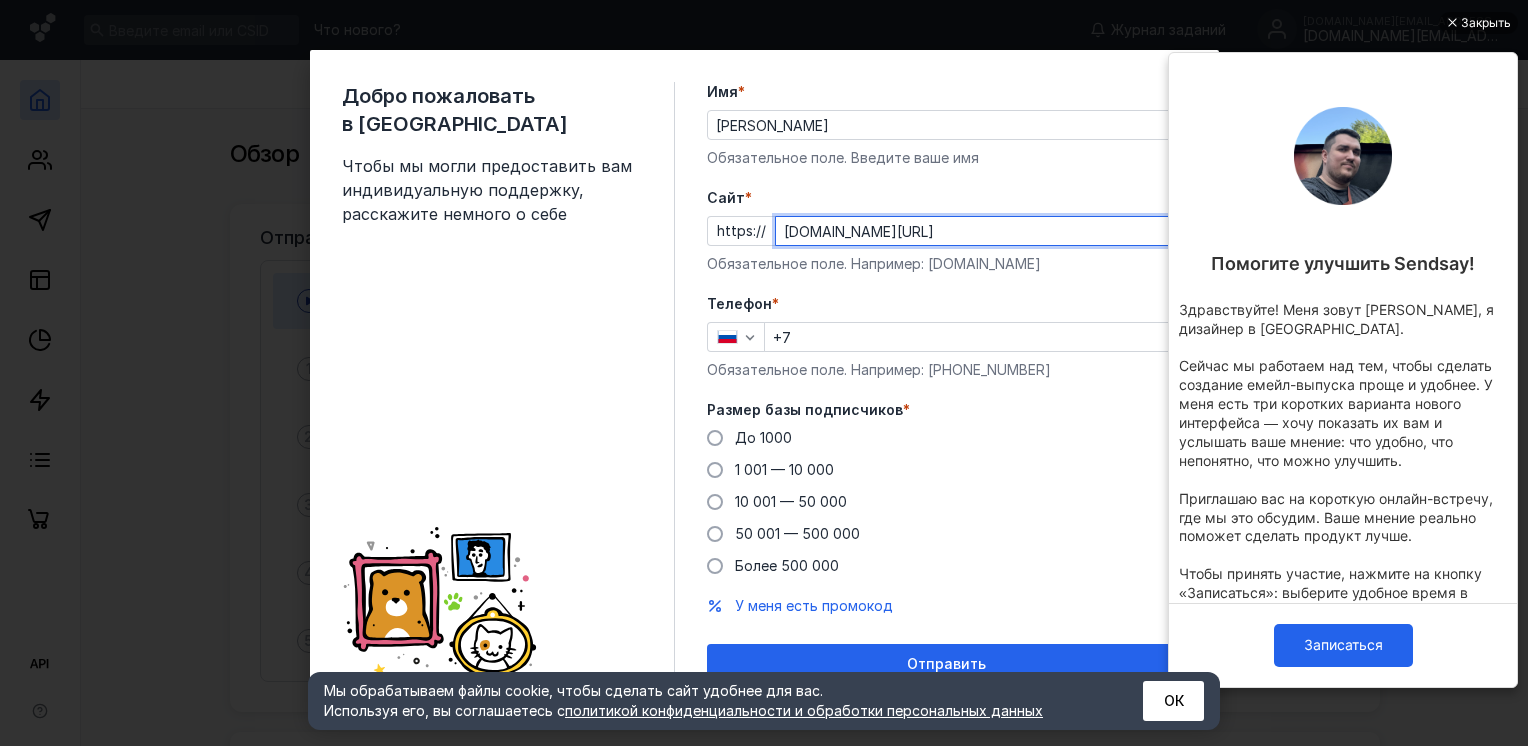 type on "[DOMAIN_NAME][URL]" 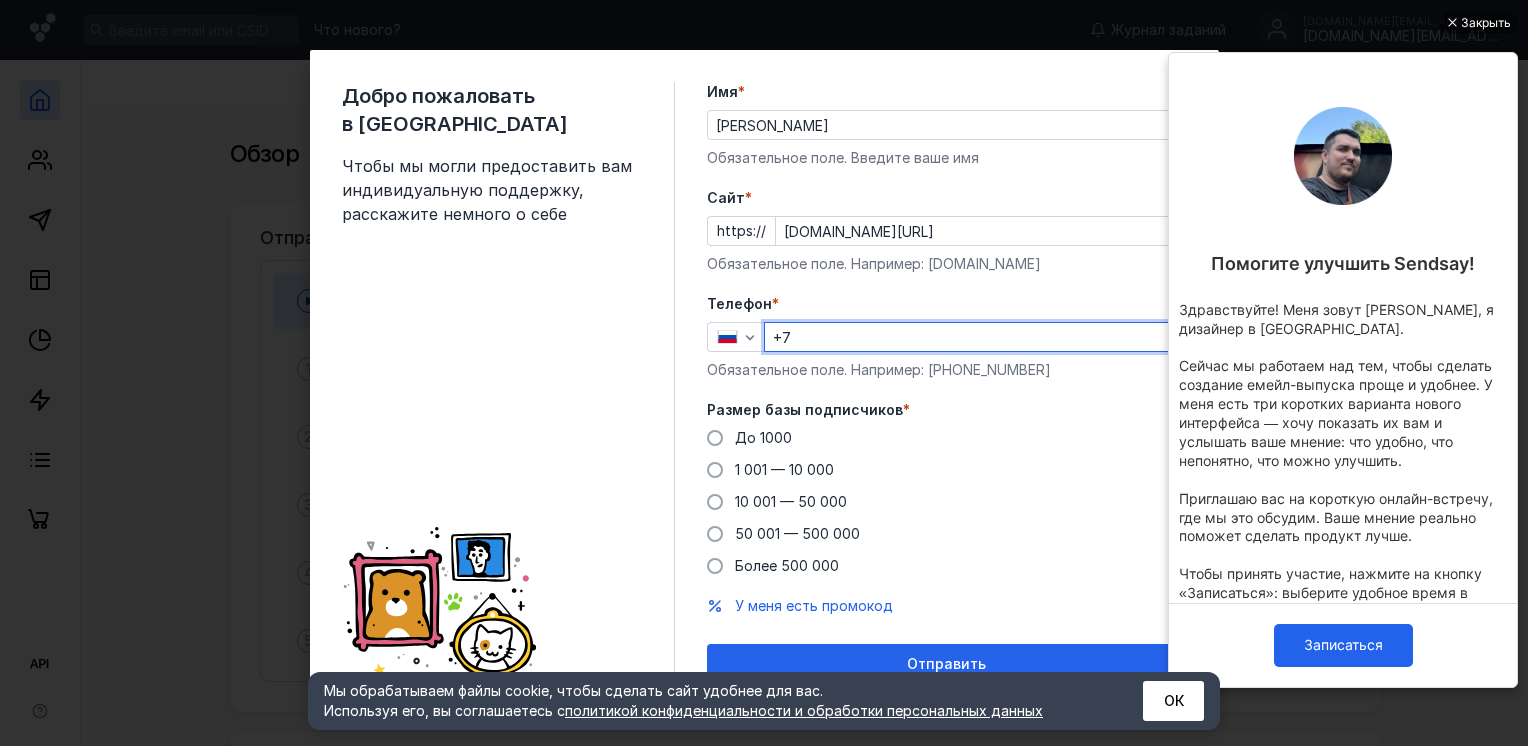 click on "+7" at bounding box center (975, 337) 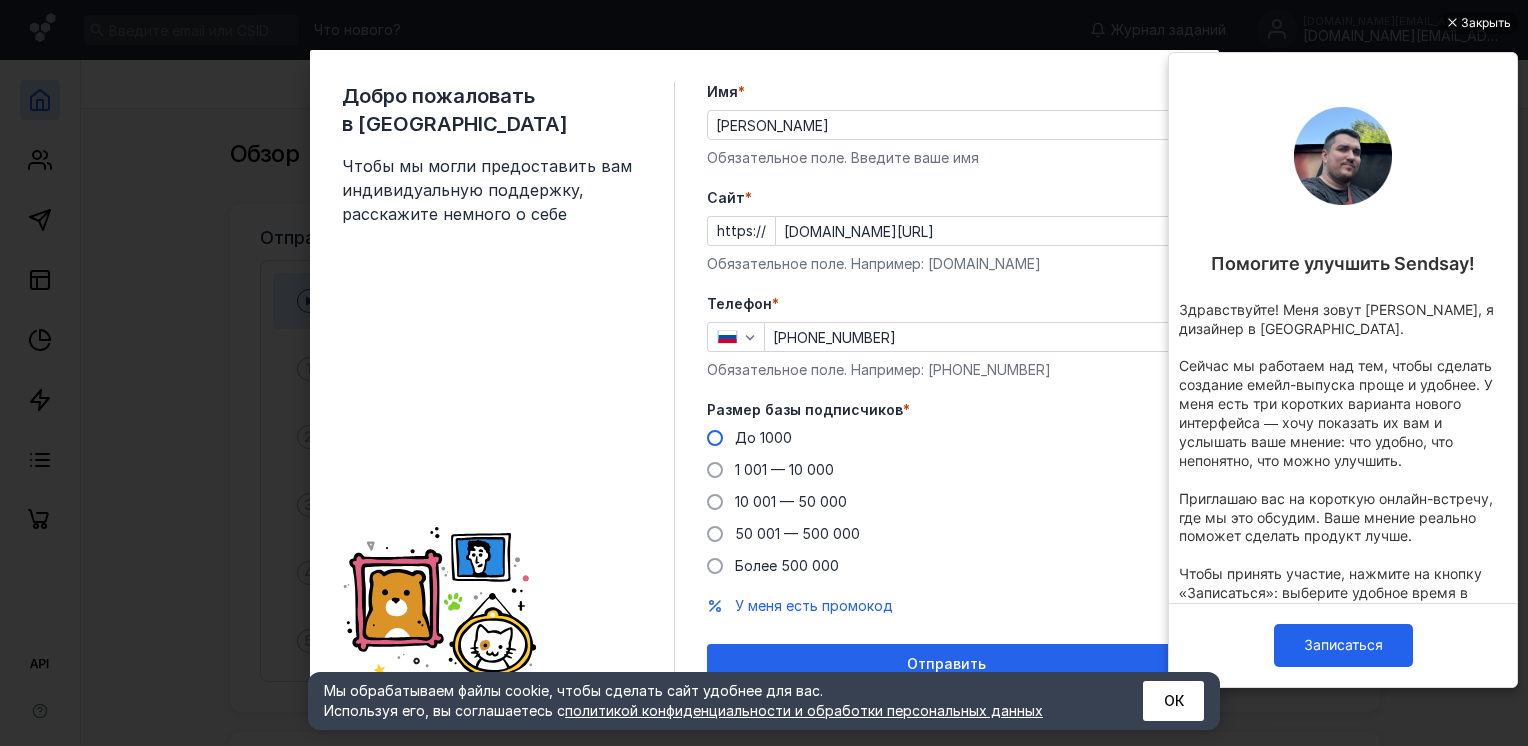 click on "До 1000" at bounding box center (763, 437) 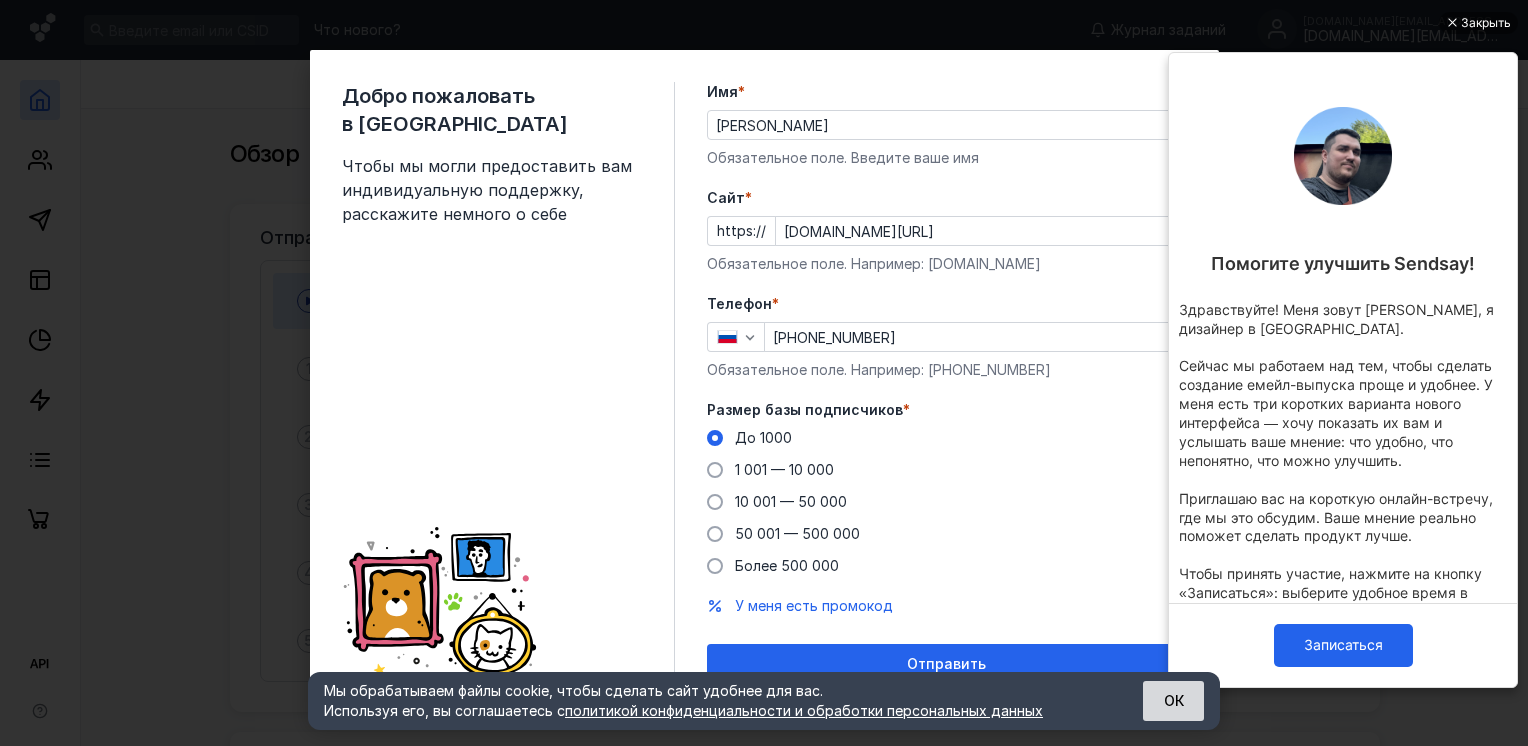 click on "ОК" at bounding box center [1173, 701] 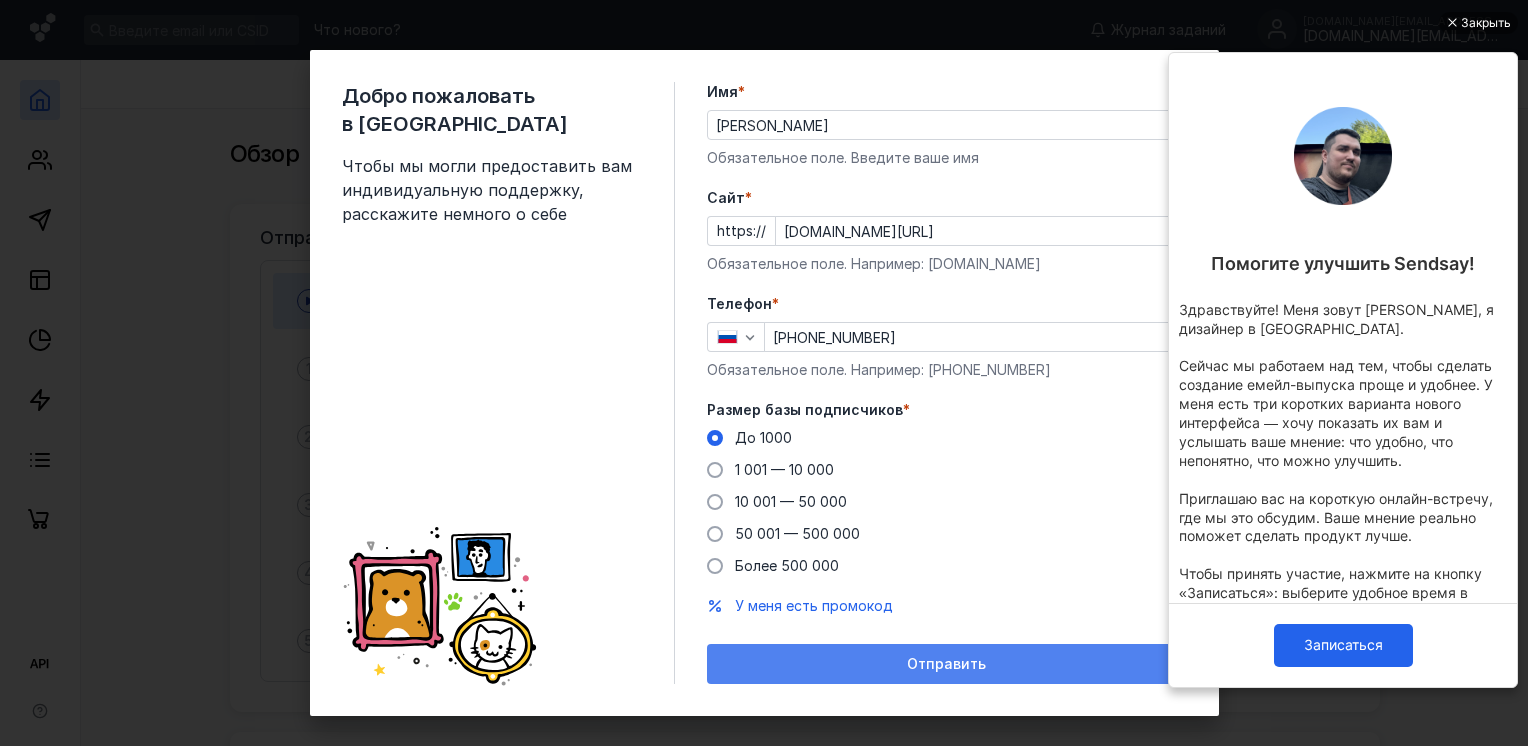 click on "Отправить" at bounding box center (947, 664) 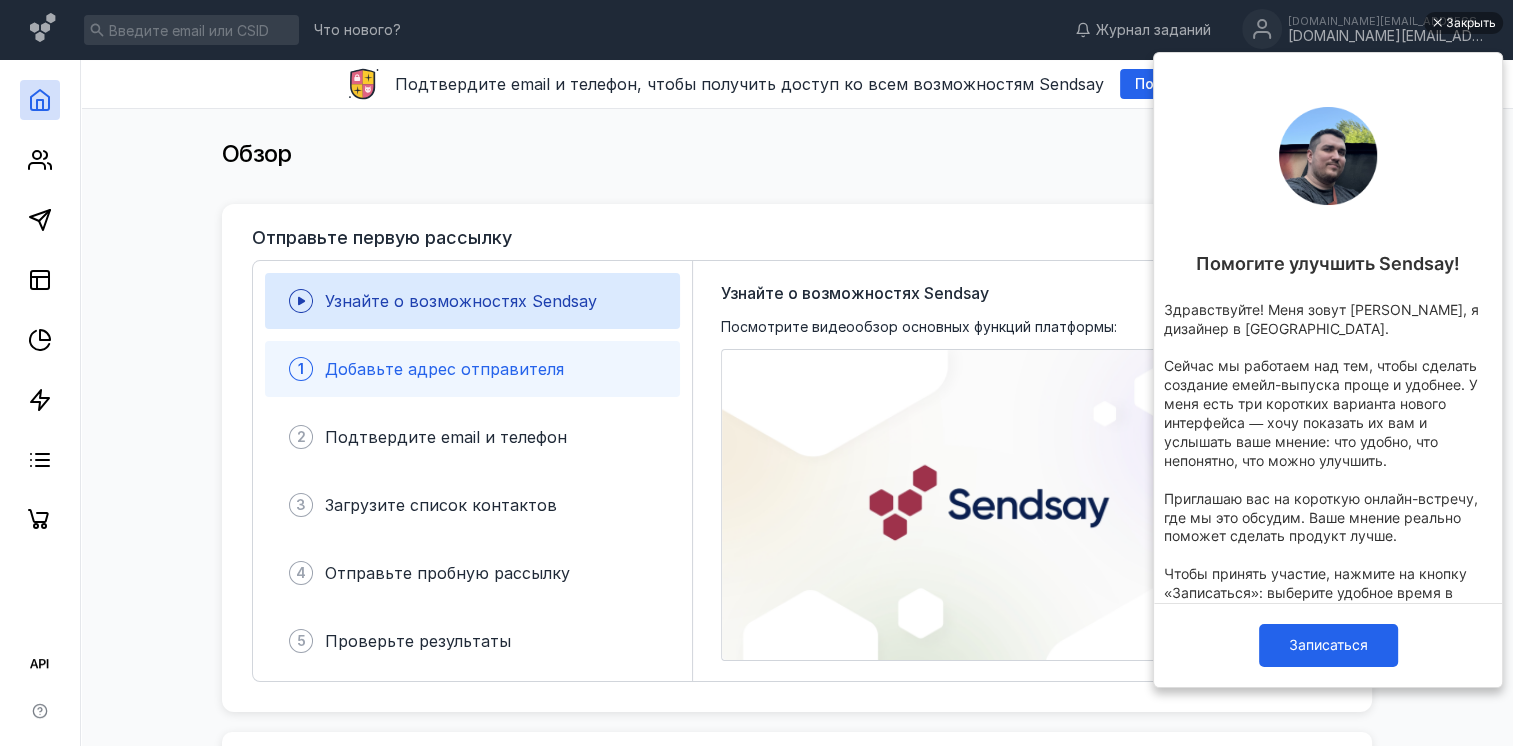 click on "Добавьте адрес отправителя" at bounding box center (444, 369) 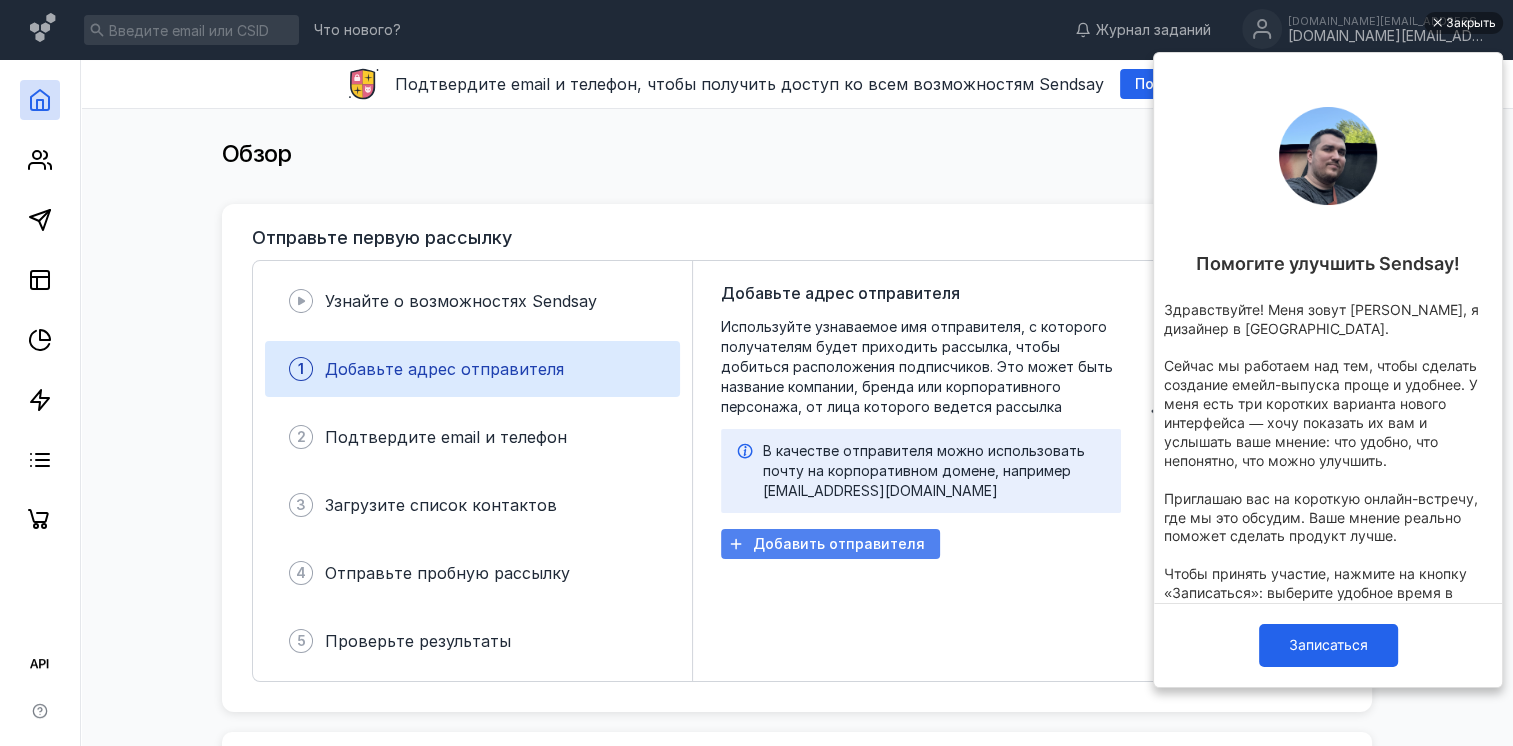 click on "Добавить отправителя" at bounding box center [839, 544] 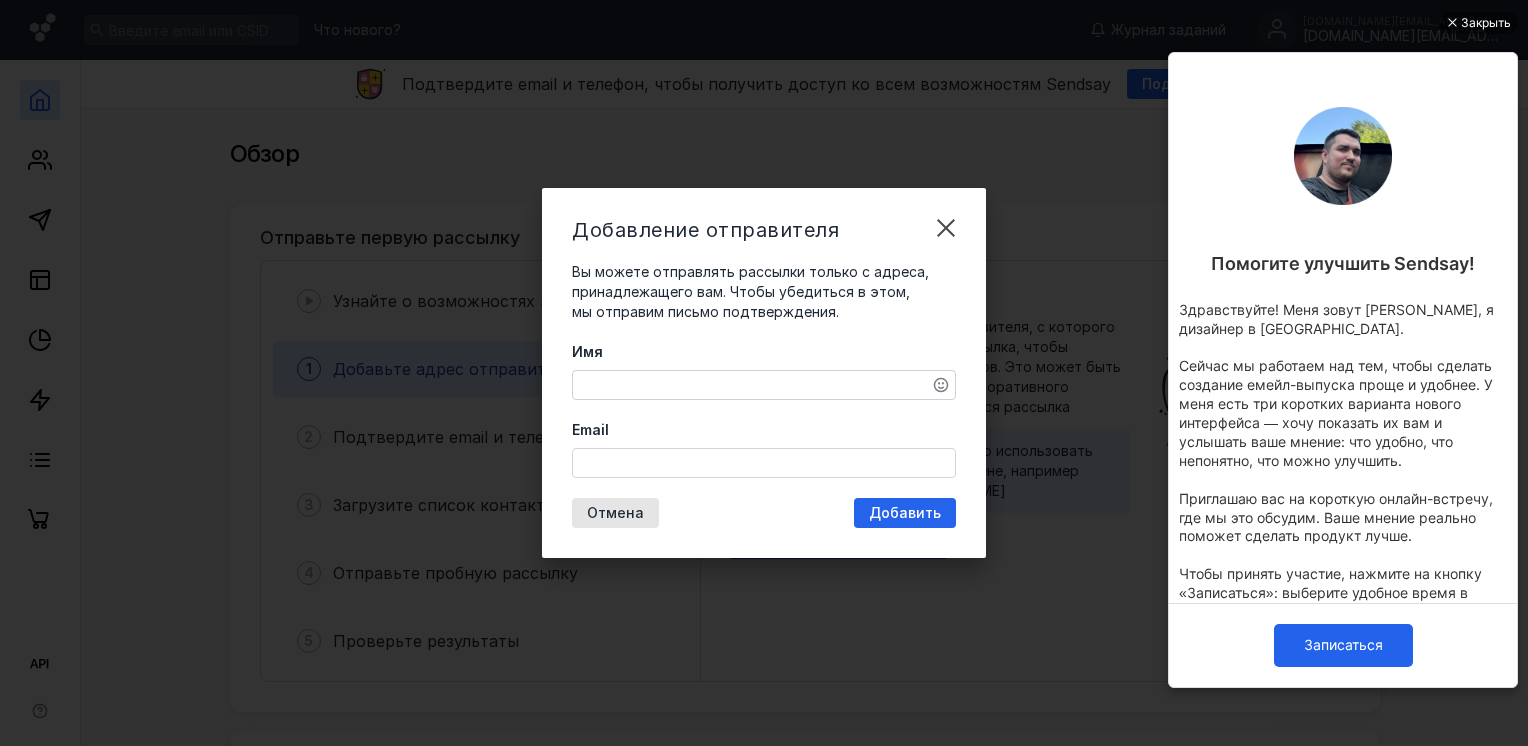 click on "Имя" at bounding box center [764, 385] 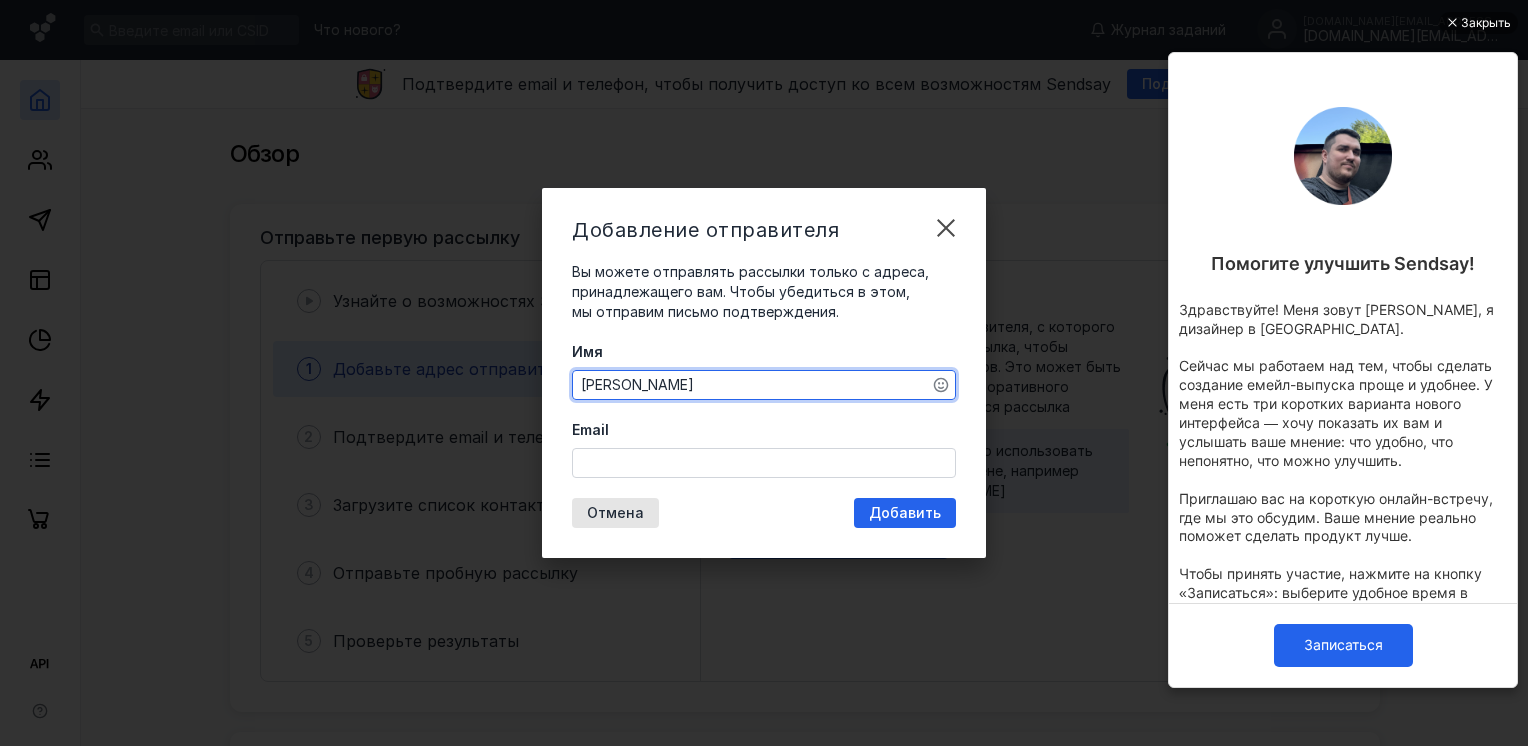 type on "[PERSON_NAME]" 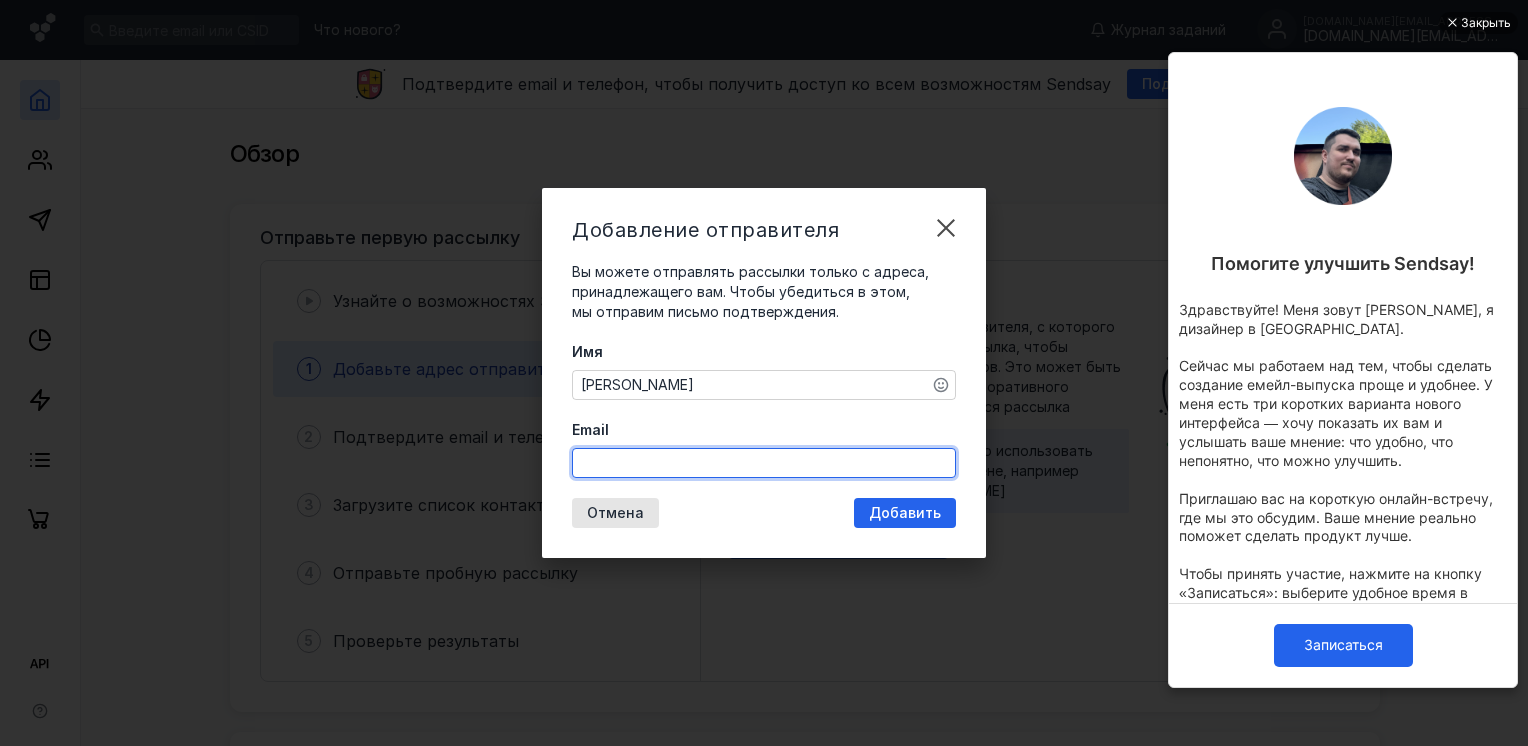 paste on "[EMAIL_ADDRESS][DOMAIN_NAME]" 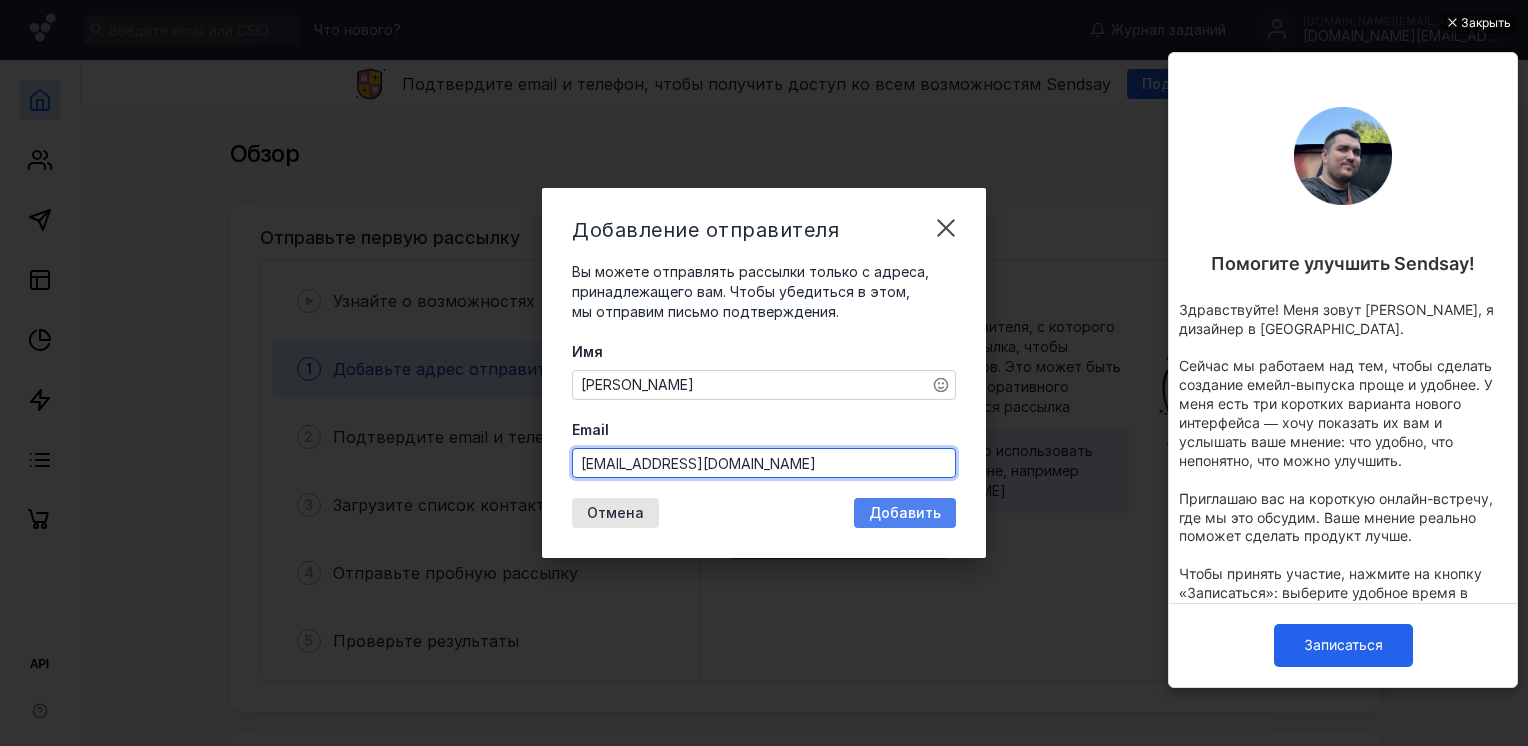 type on "[EMAIL_ADDRESS][DOMAIN_NAME]" 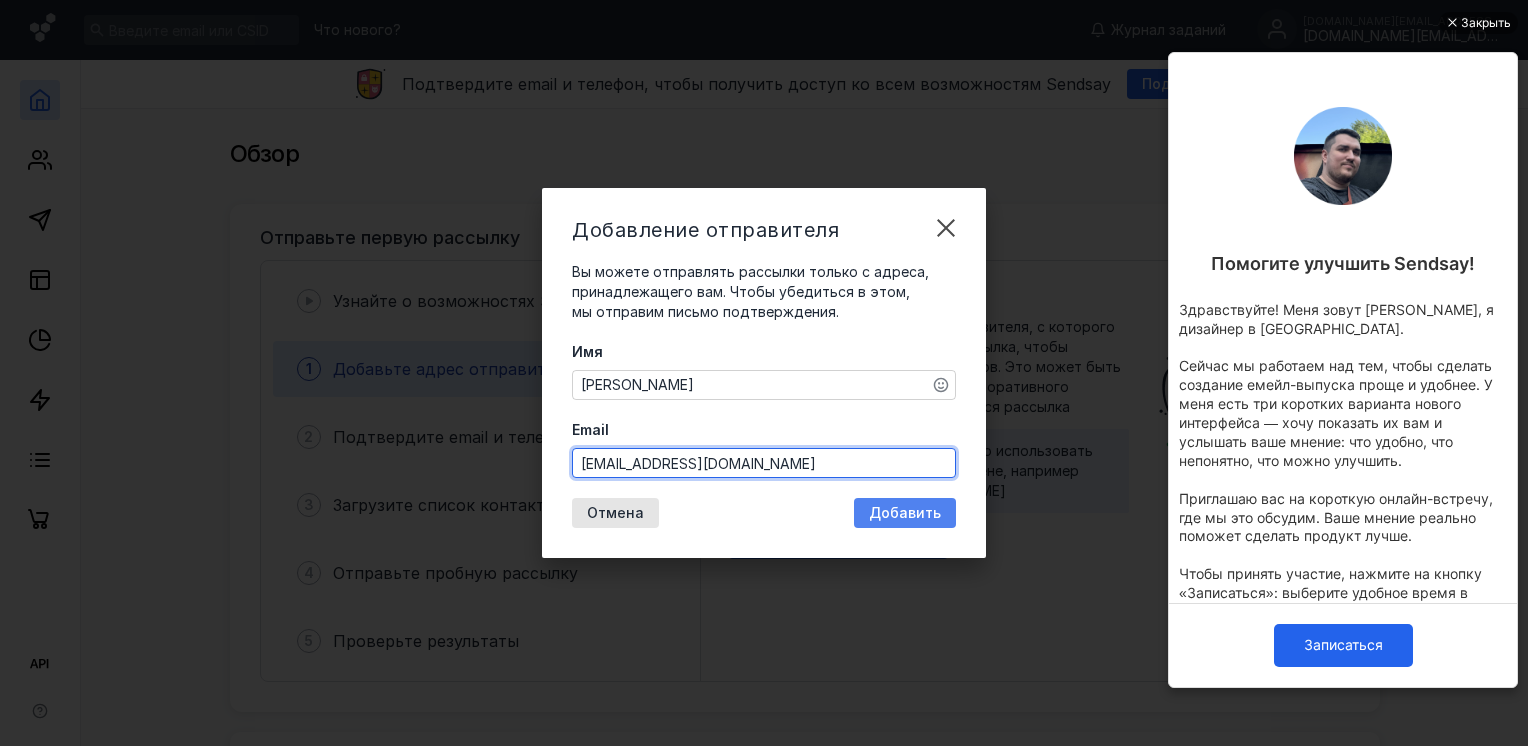 click on "Добавить" at bounding box center [905, 513] 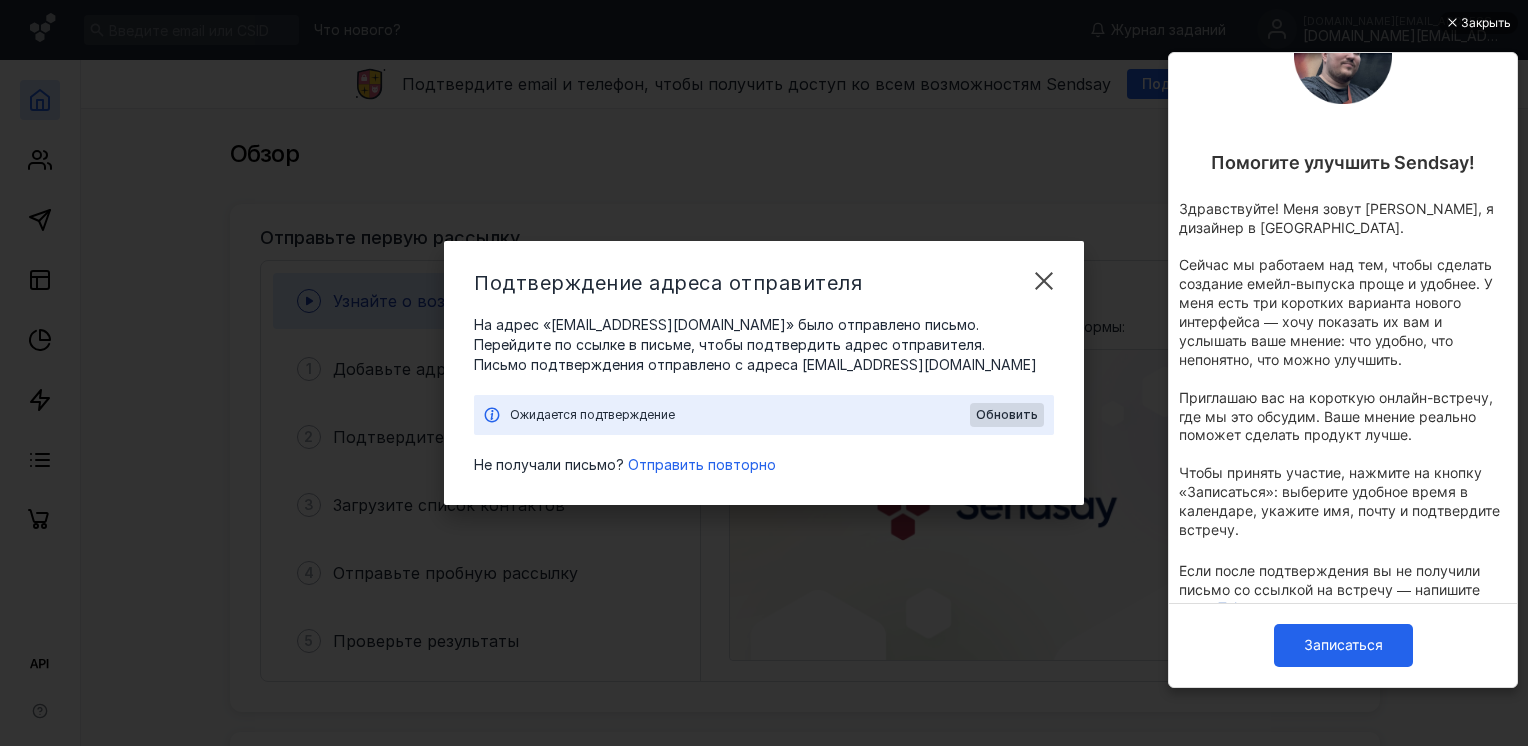 scroll, scrollTop: 125, scrollLeft: 0, axis: vertical 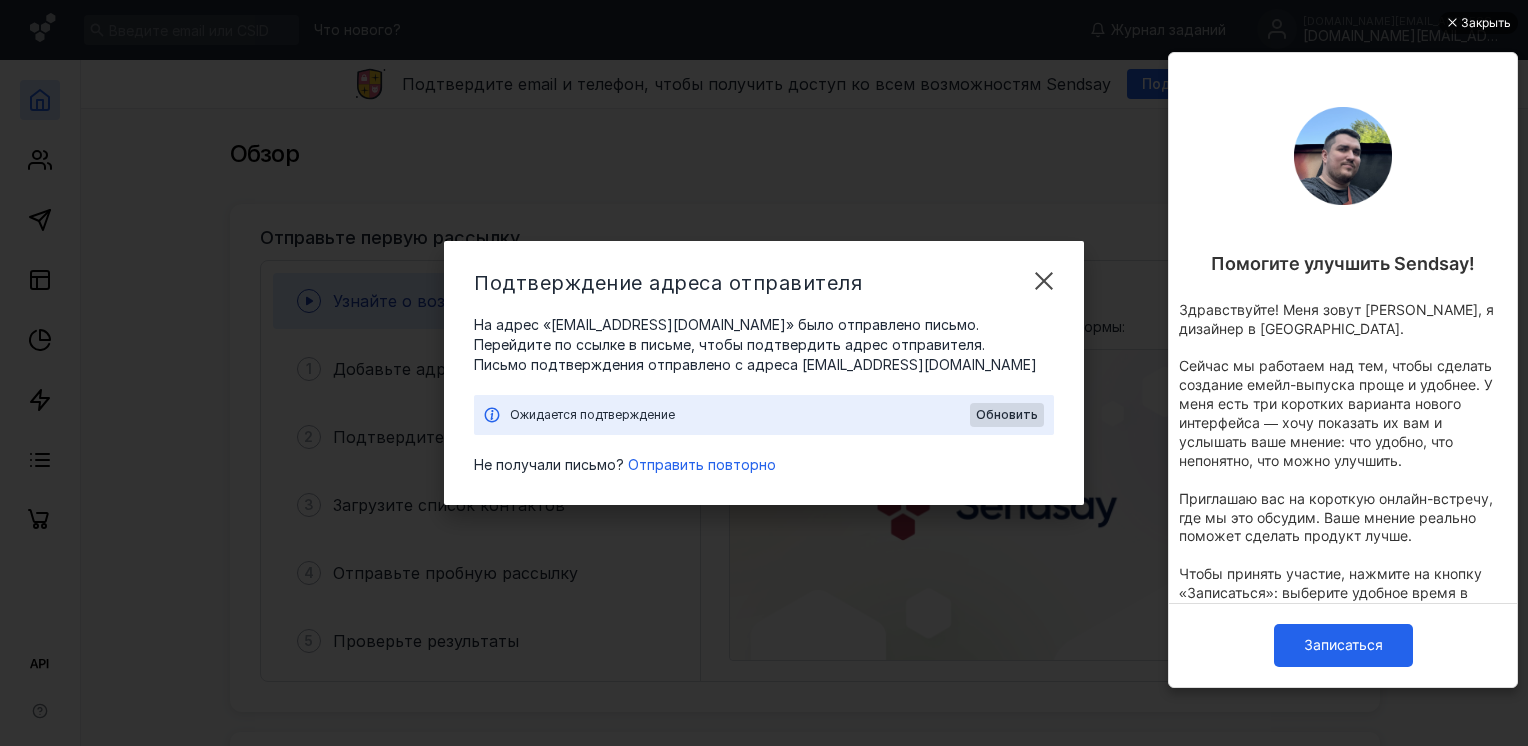 click on "Закрыть" at bounding box center [1486, 23] 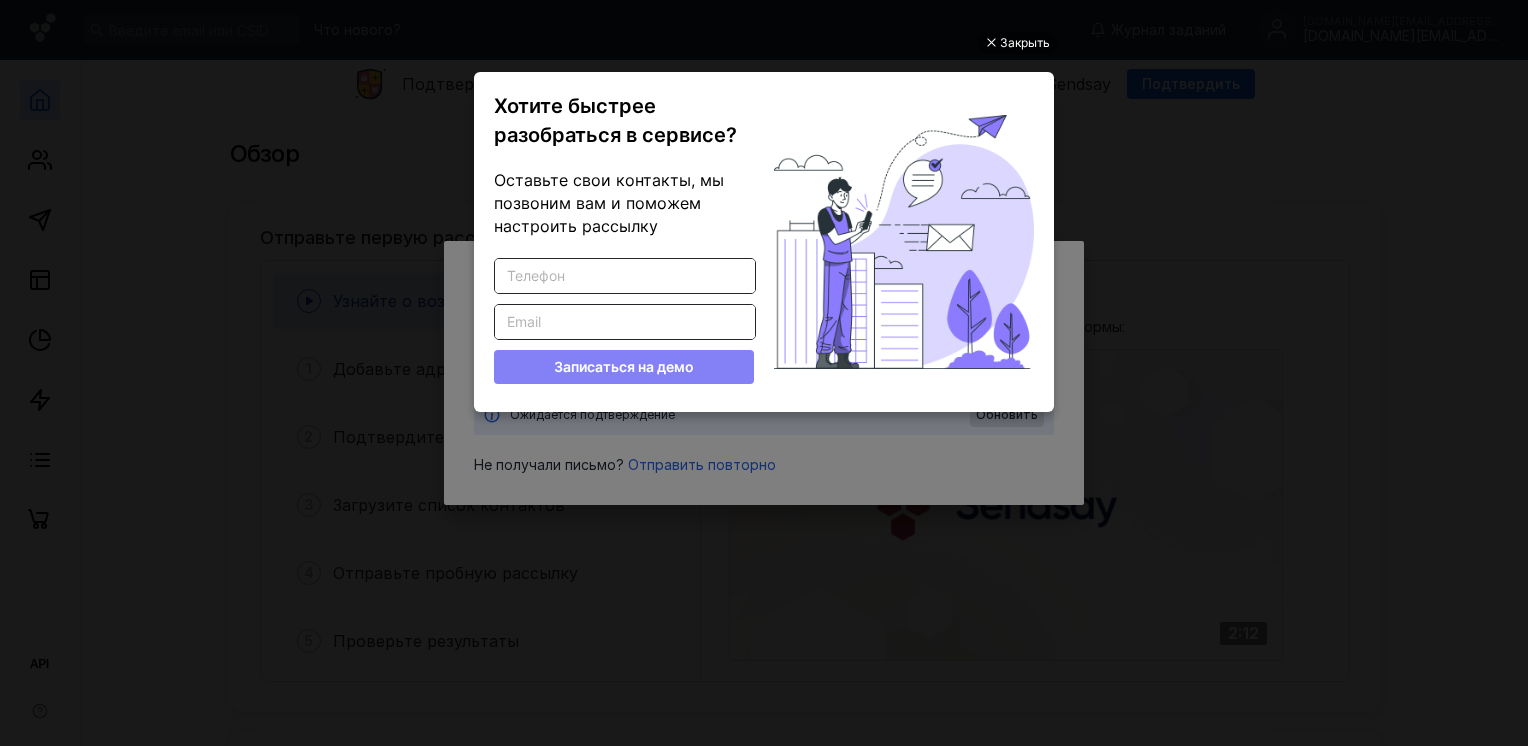scroll, scrollTop: 0, scrollLeft: 0, axis: both 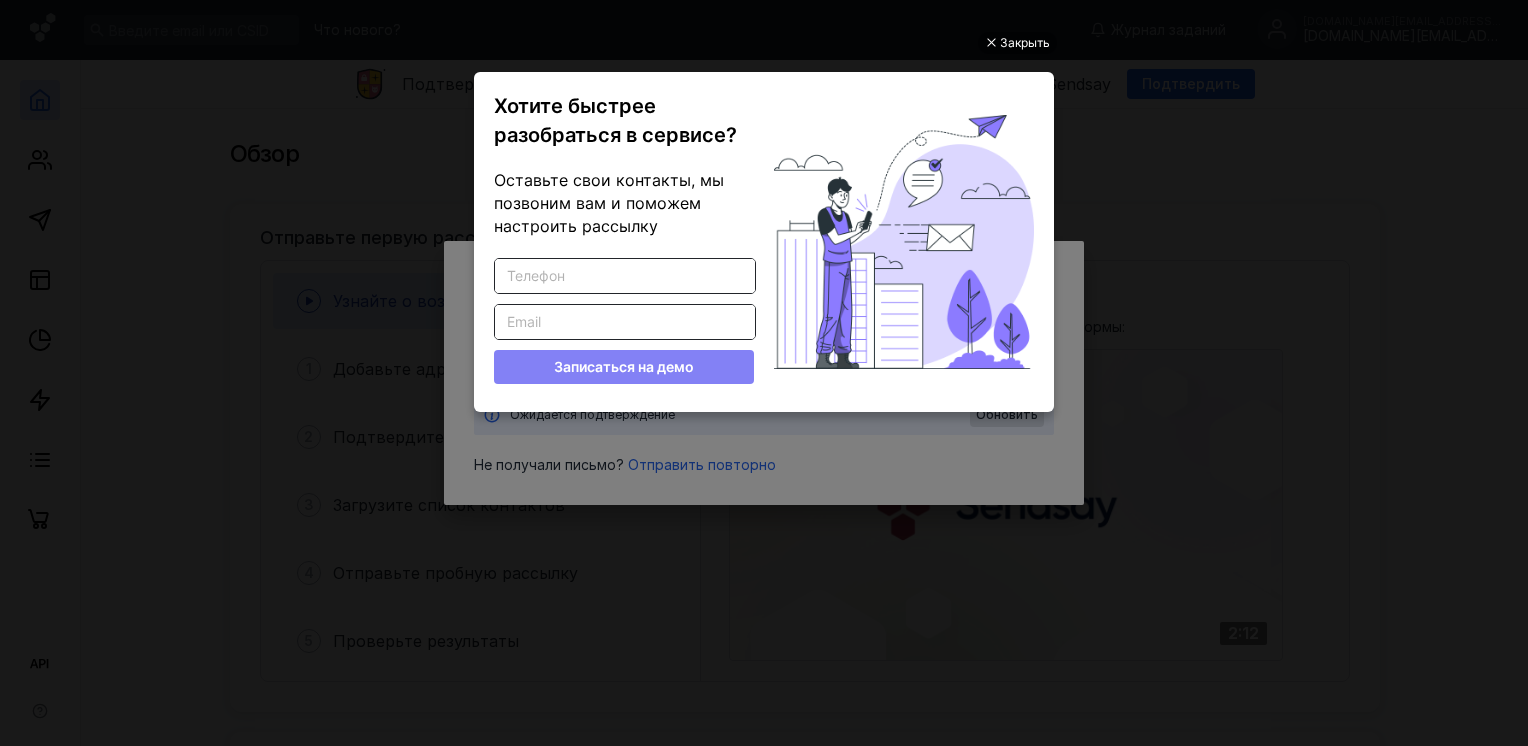 click on "Закрыть
Хотите быстрее разобраться в сервисе? Оставьте свои контакты, мы позвоним вам и поможем настроить рассылку Введите корректный телефон Введите корректный Email
Записаться на демо" at bounding box center (764, 350) 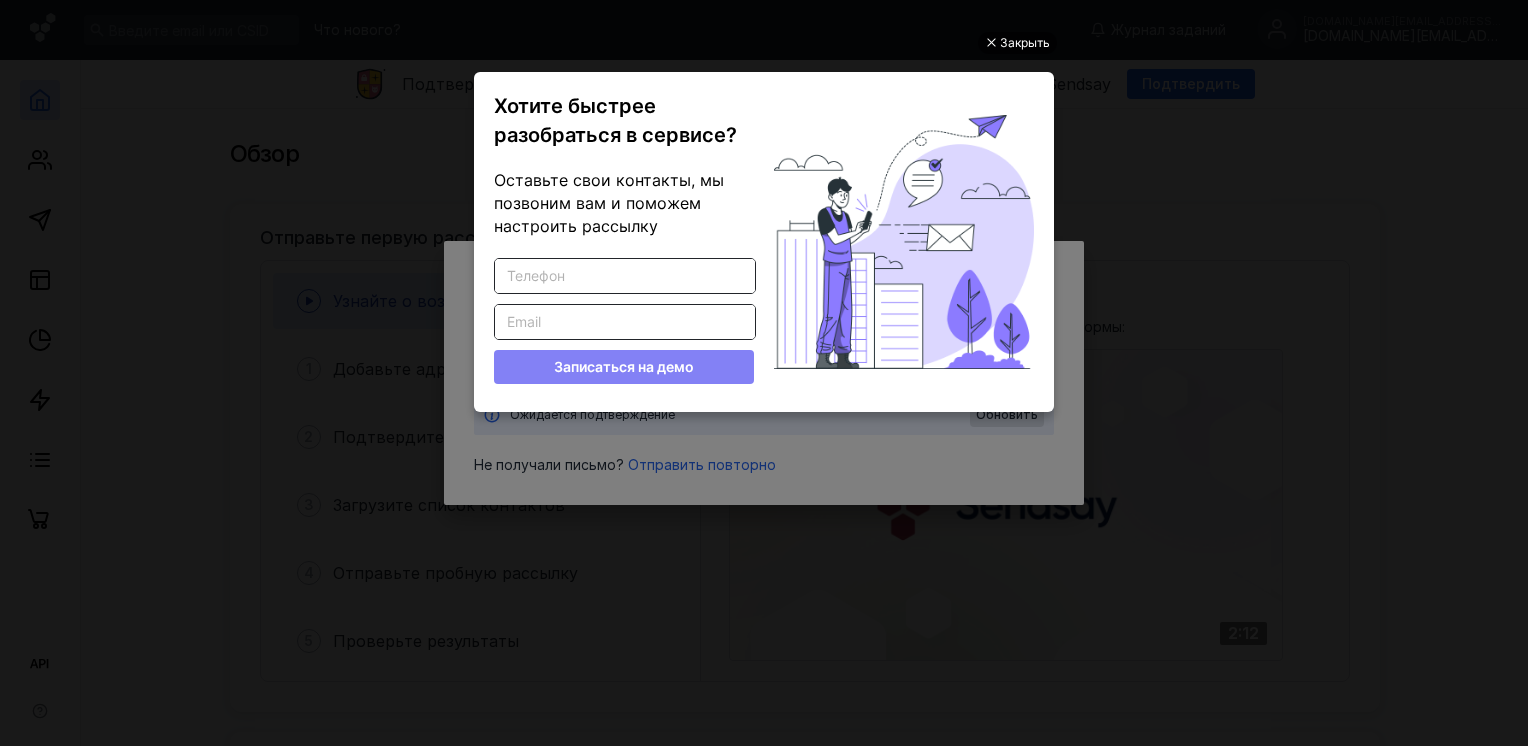 click on "Закрыть" at bounding box center (1025, 43) 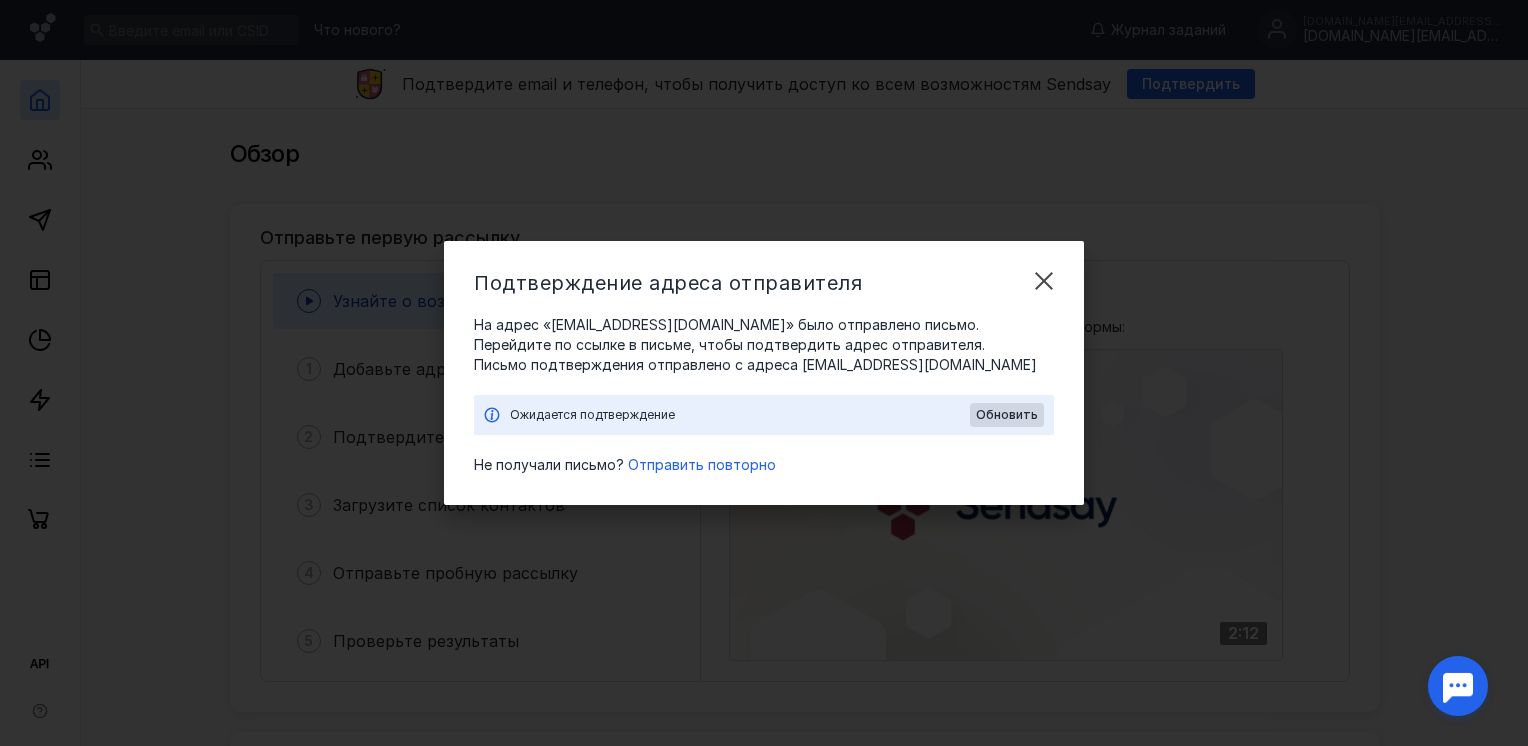 scroll, scrollTop: 0, scrollLeft: 0, axis: both 